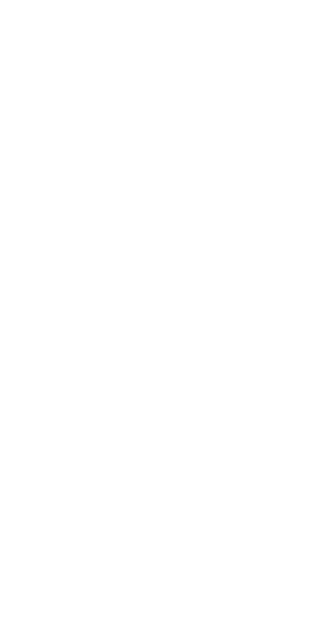 scroll, scrollTop: 0, scrollLeft: 0, axis: both 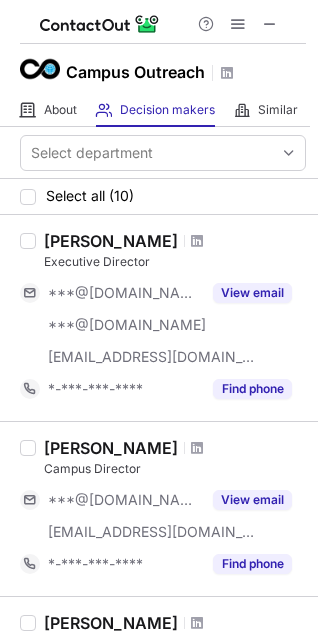 click on "Katie Koestner" at bounding box center [111, 241] 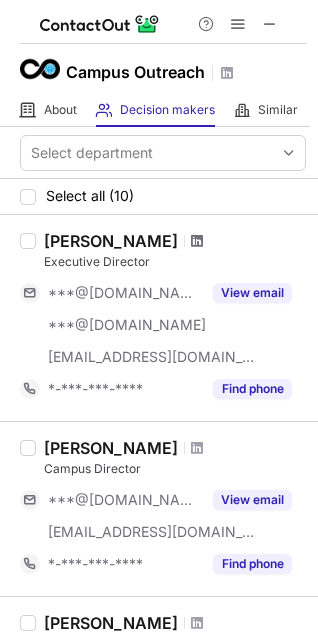 click at bounding box center (197, 241) 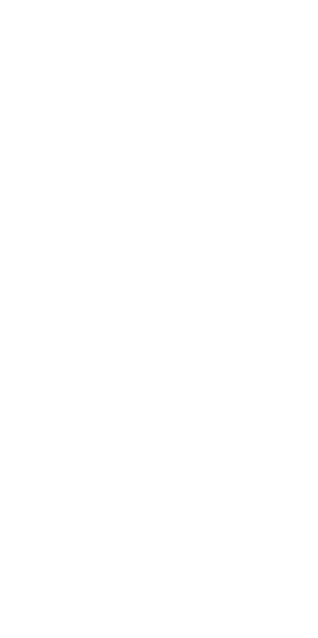 scroll, scrollTop: 0, scrollLeft: 0, axis: both 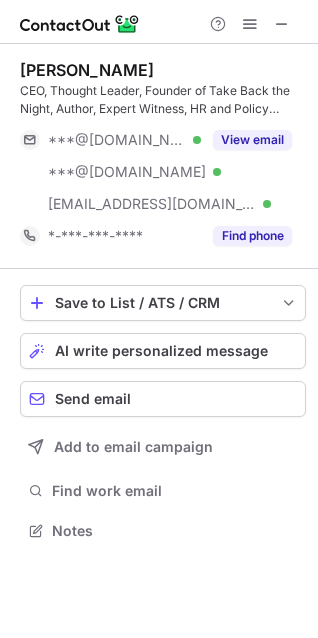 click on "Katie Koestner" at bounding box center [87, 70] 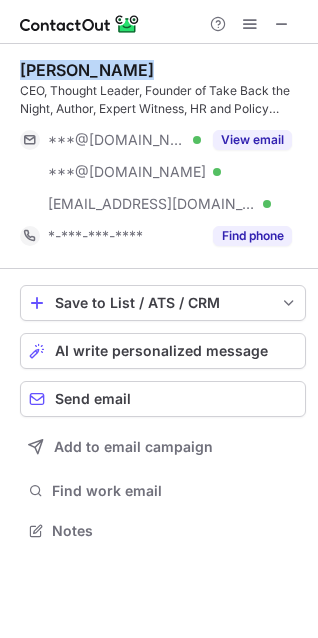 click on "Katie Koestner" at bounding box center (87, 70) 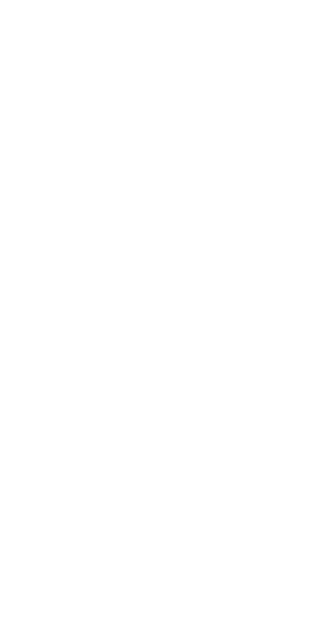 scroll, scrollTop: 0, scrollLeft: 0, axis: both 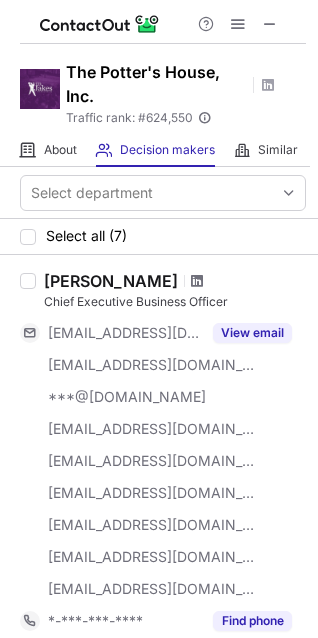 click at bounding box center (197, 281) 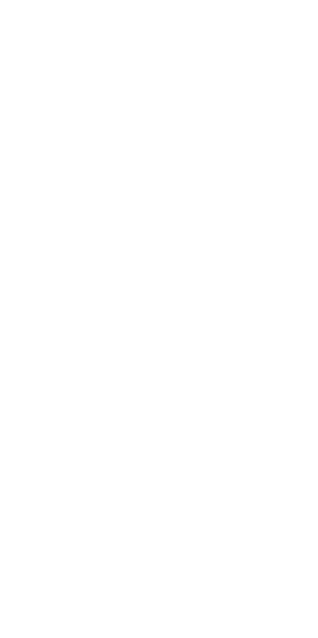 scroll, scrollTop: 0, scrollLeft: 0, axis: both 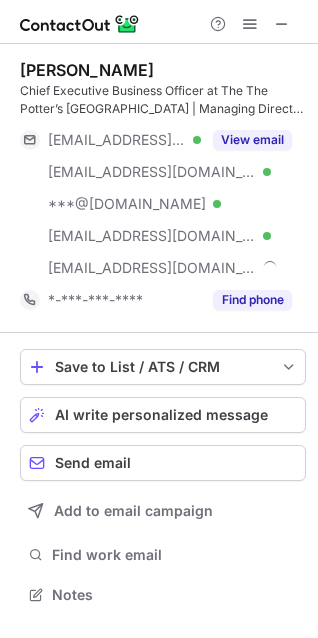 click on "Jaylen Bledsoe" at bounding box center (87, 70) 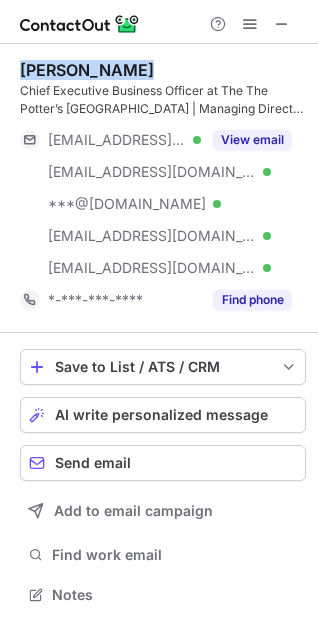 click on "Jaylen Bledsoe" at bounding box center (87, 70) 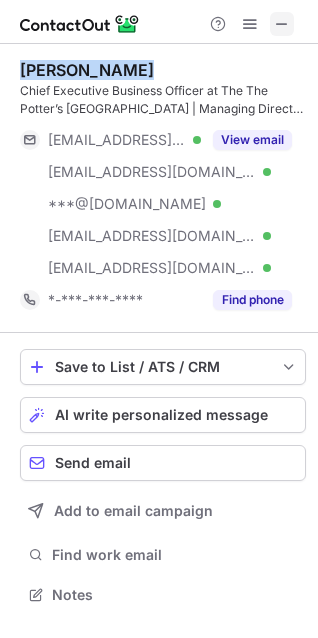 click at bounding box center (282, 24) 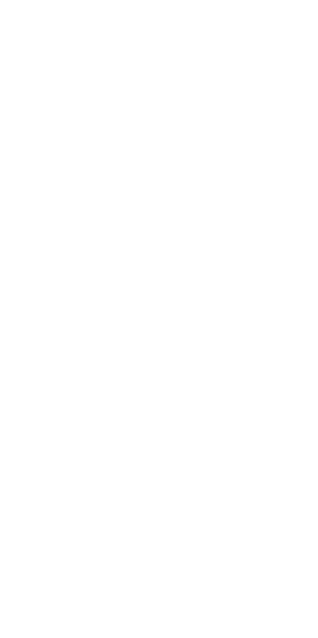 scroll, scrollTop: 0, scrollLeft: 0, axis: both 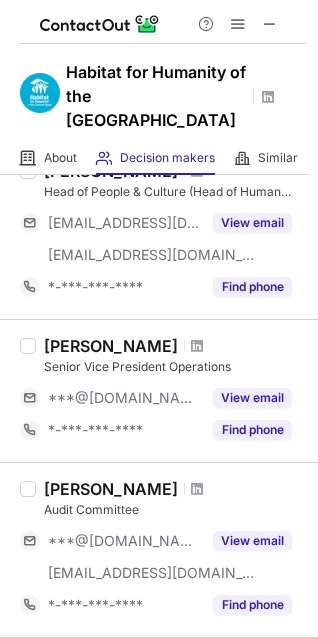 click on "Senior Vice President Operations" at bounding box center (175, 367) 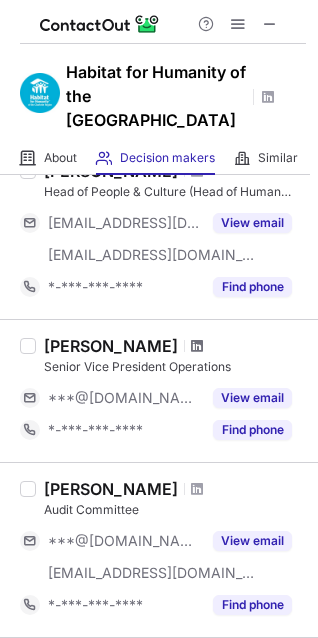 click at bounding box center [197, 346] 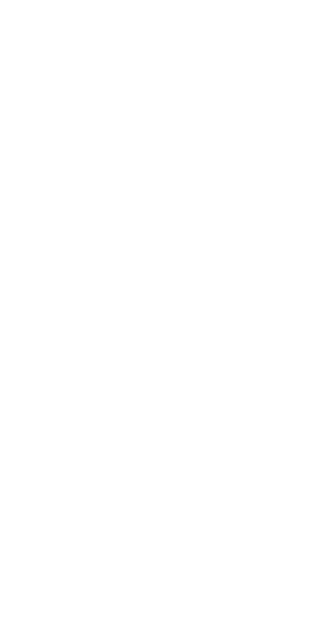scroll, scrollTop: 0, scrollLeft: 0, axis: both 